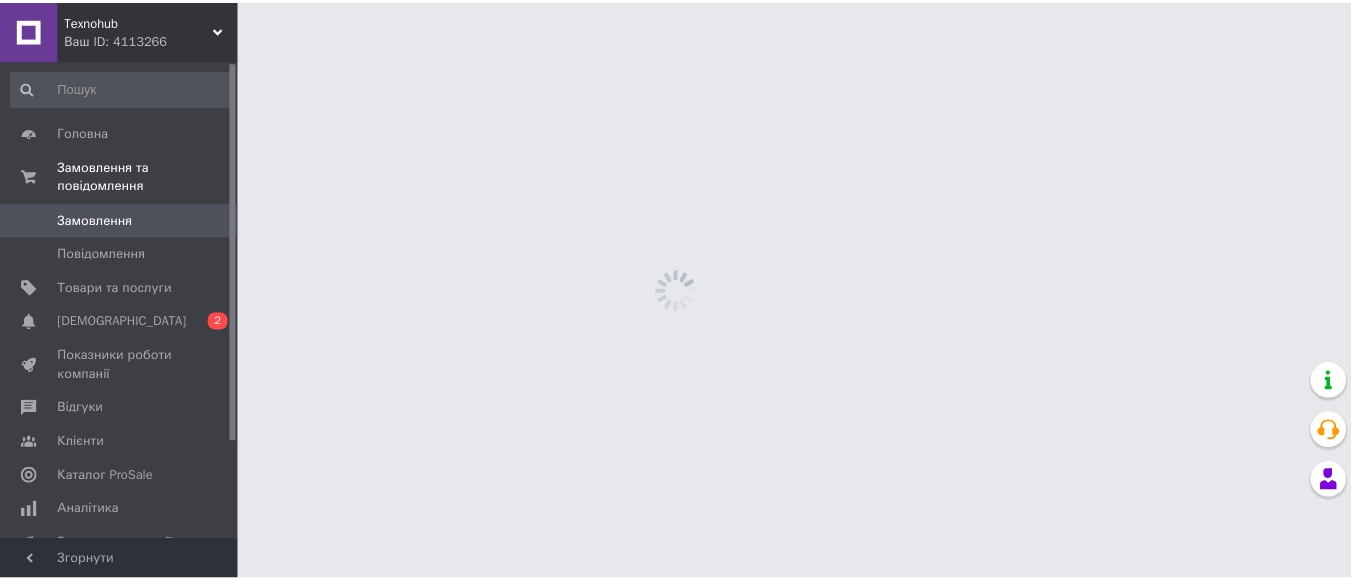scroll, scrollTop: 0, scrollLeft: 0, axis: both 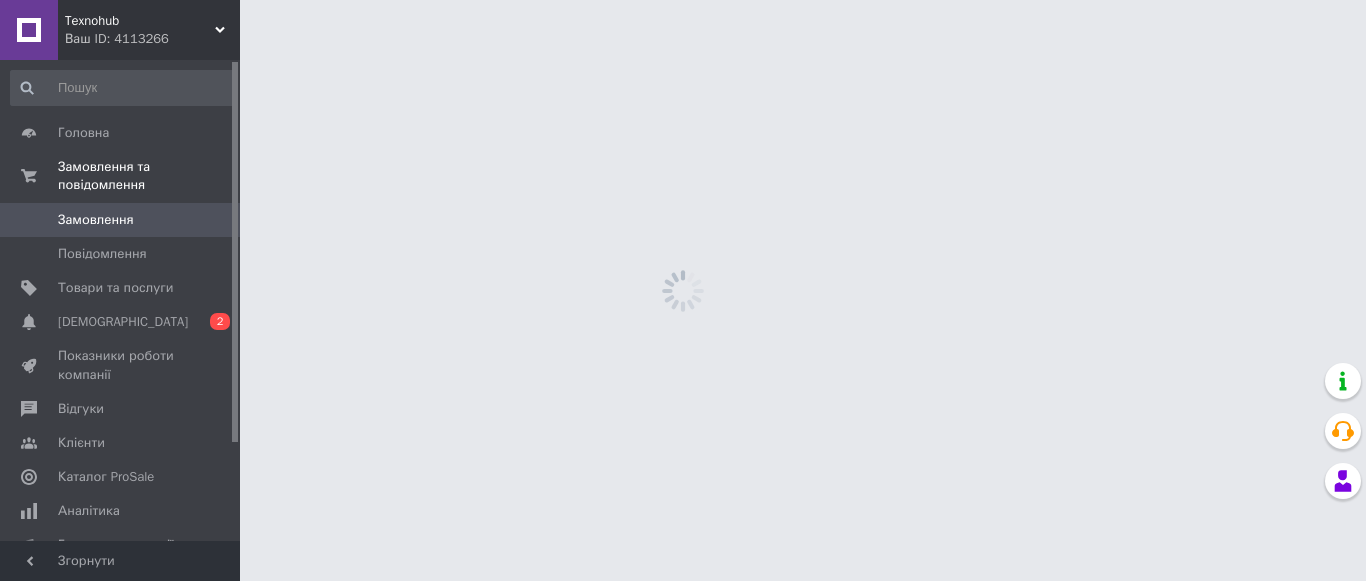 click on "Texnohub Ваш ID: 4113266 Кабінет покупця Перевірити стан системи Сторінка на порталі Довідка Вийти Головна Замовлення та повідомлення Замовлення 0 Повідомлення 0 Товари та послуги Сповіщення 0 2 Показники роботи компанії Відгуки Клієнти Каталог ProSale Аналітика Гаманець компанії [PERSON_NAME] Тарифи та рахунки Prom мікс 1 000 Згорнути
Менеджер Чат з покупцем" at bounding box center [683, 0] 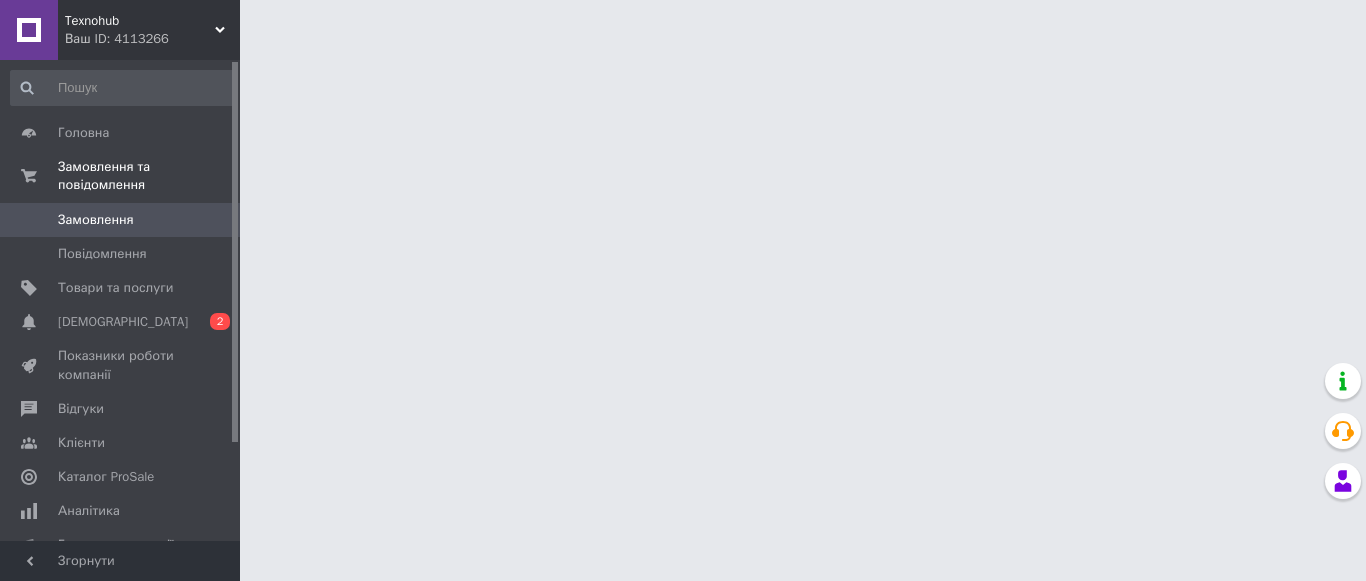 click on "Texnohub Ваш ID: 4113266 Кабінет покупця Перевірити стан системи Сторінка на порталі Довідка Вийти Головна Замовлення та повідомлення Замовлення 0 Повідомлення 0 Товари та послуги Сповіщення 0 2 Показники роботи компанії Відгуки Клієнти Каталог ProSale Аналітика Гаманець компанії [PERSON_NAME] Тарифи та рахунки Prom мікс 1 000 Згорнути
Менеджер Чат з покупцем" at bounding box center (683, 25) 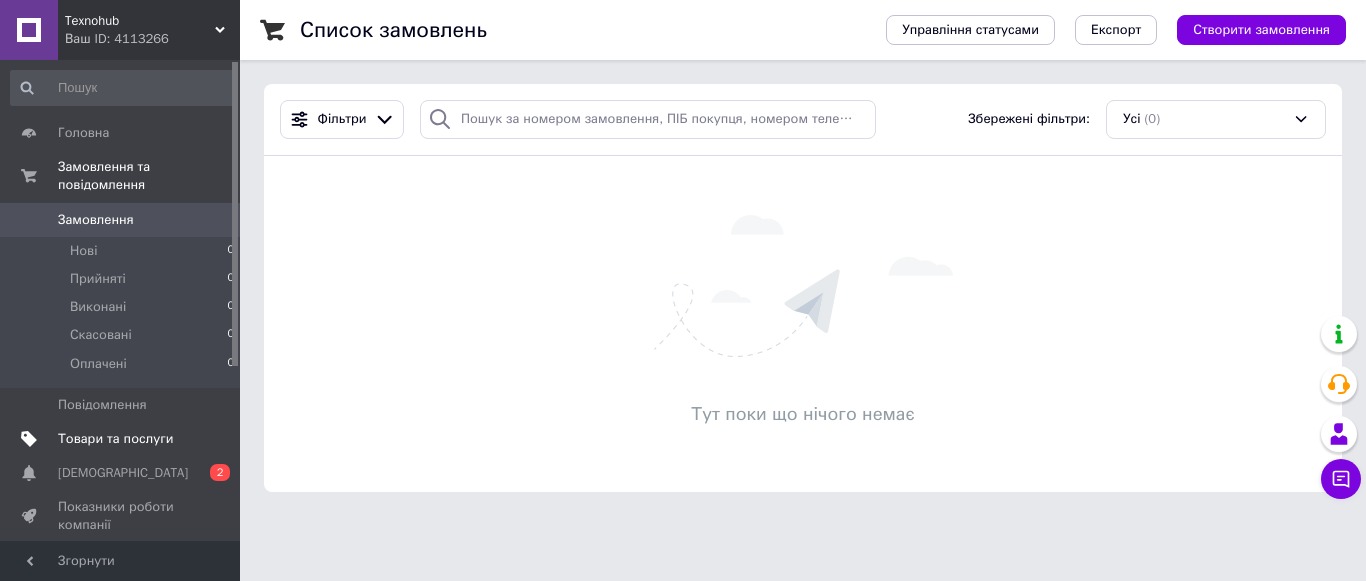click on "Товари та послуги" at bounding box center [123, 439] 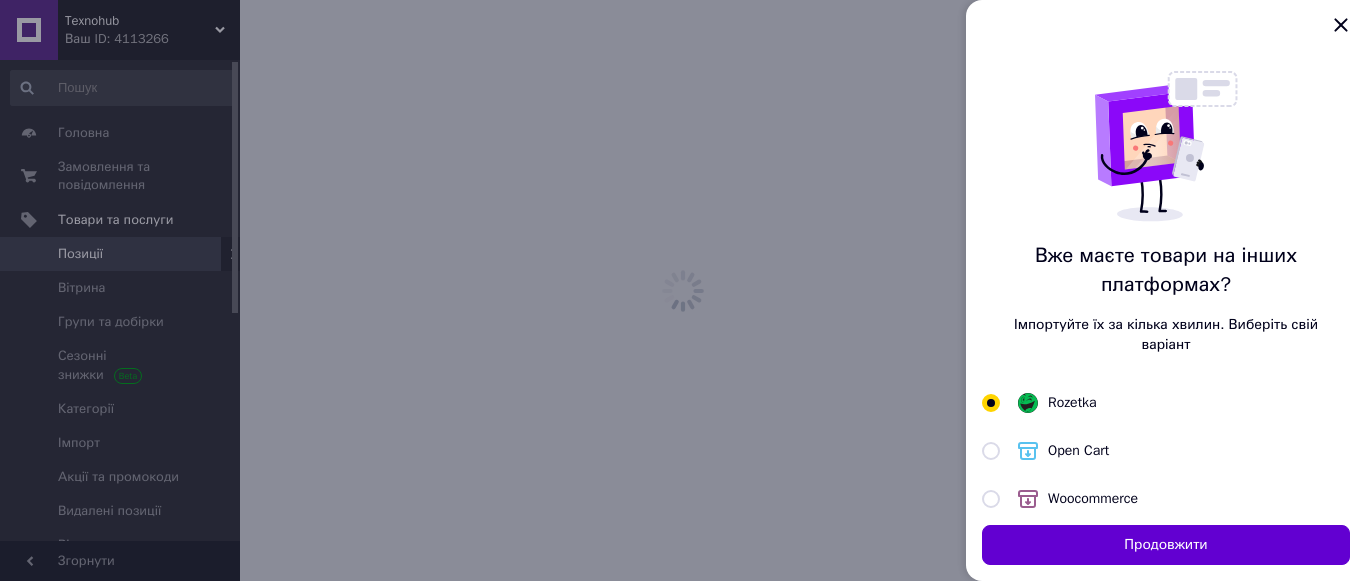 click on "Продовжити" at bounding box center [1166, 545] 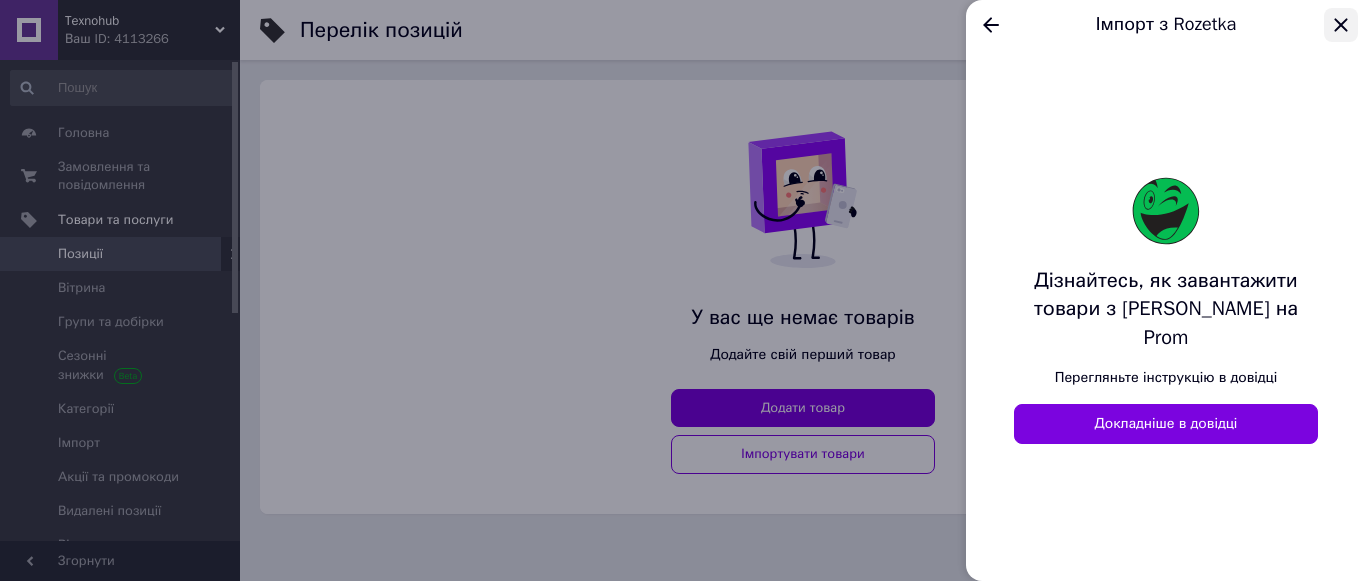 click 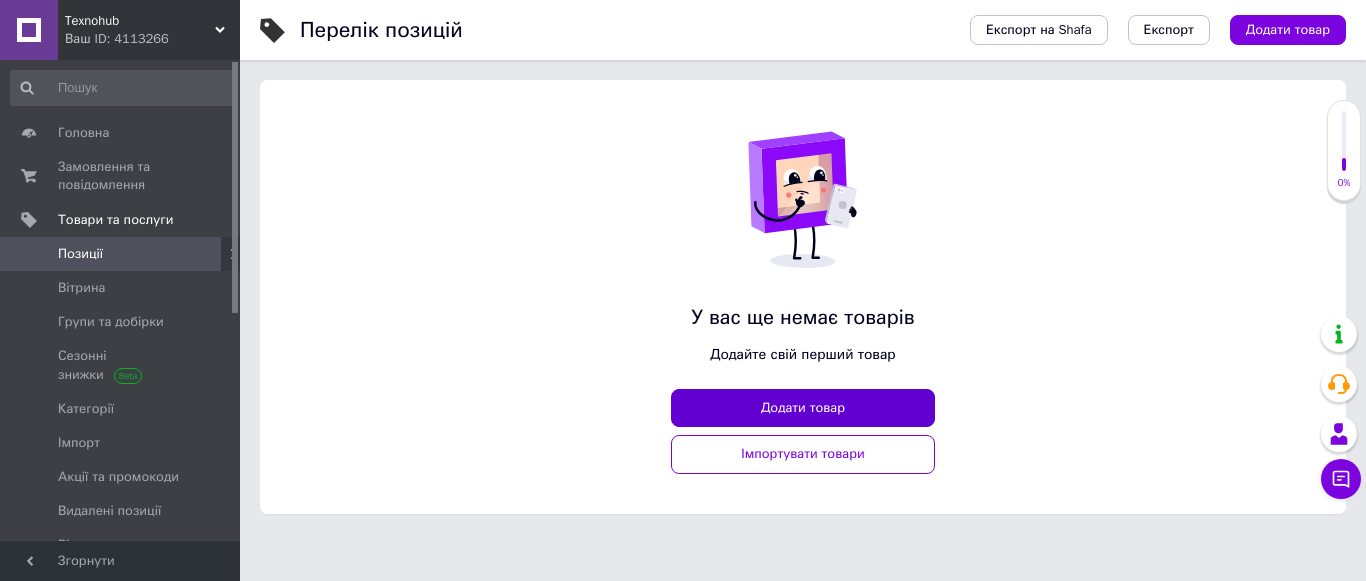 click on "Додати товар" at bounding box center [803, 408] 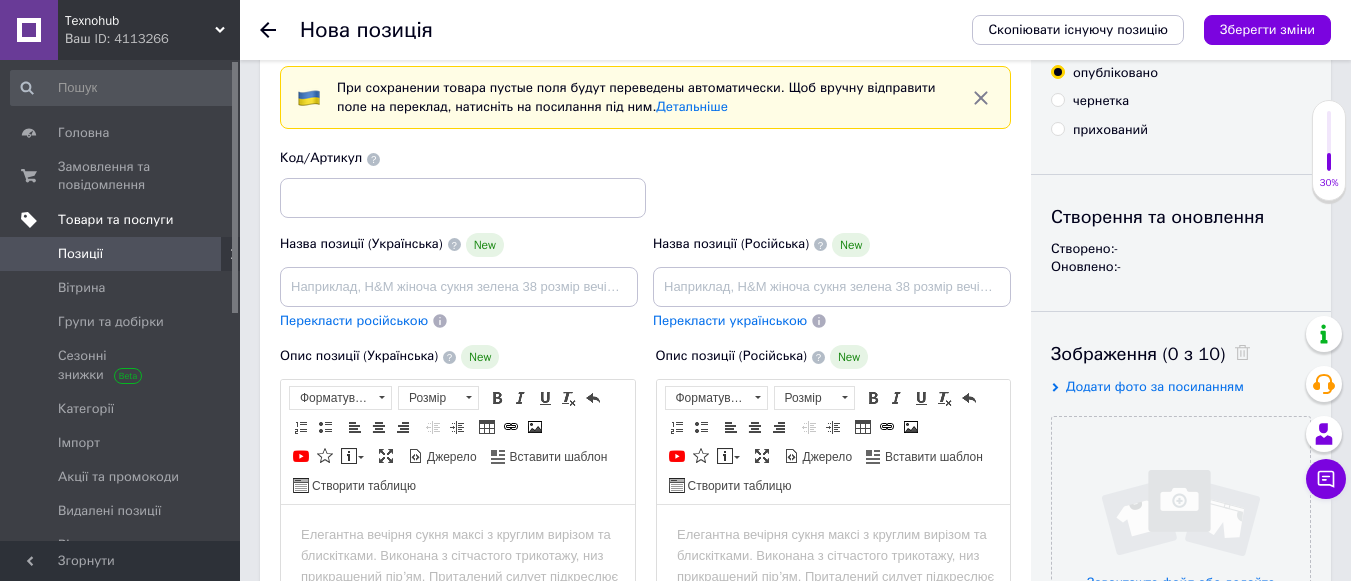 scroll, scrollTop: 200, scrollLeft: 0, axis: vertical 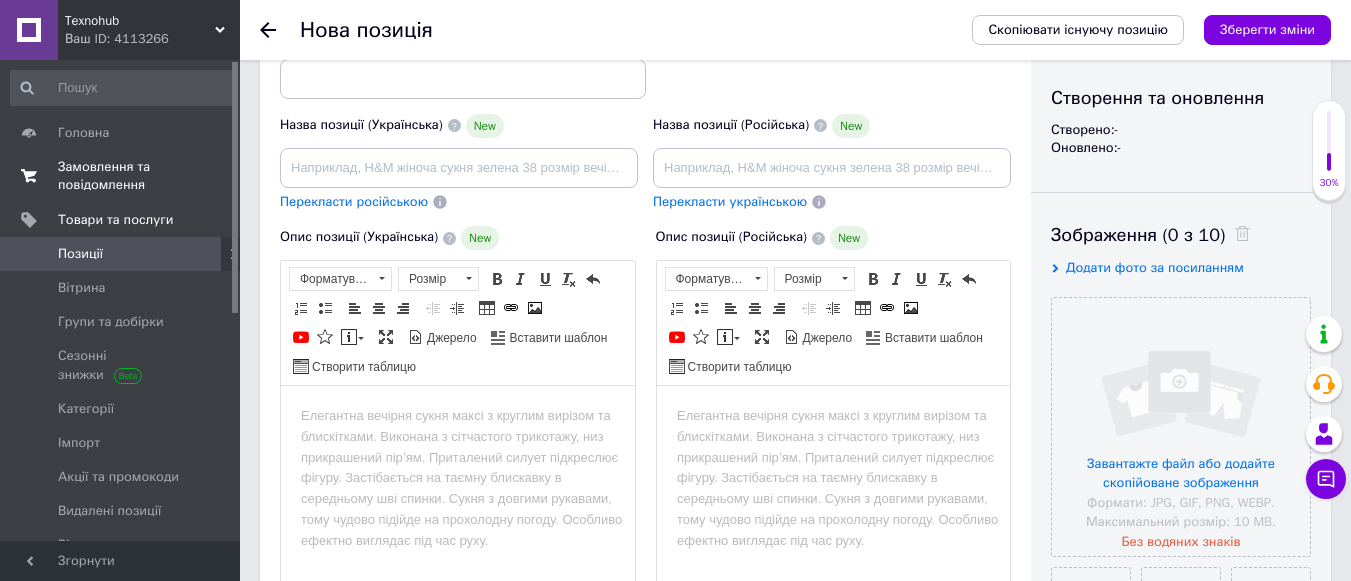 click on "Замовлення та повідомлення" at bounding box center [121, 176] 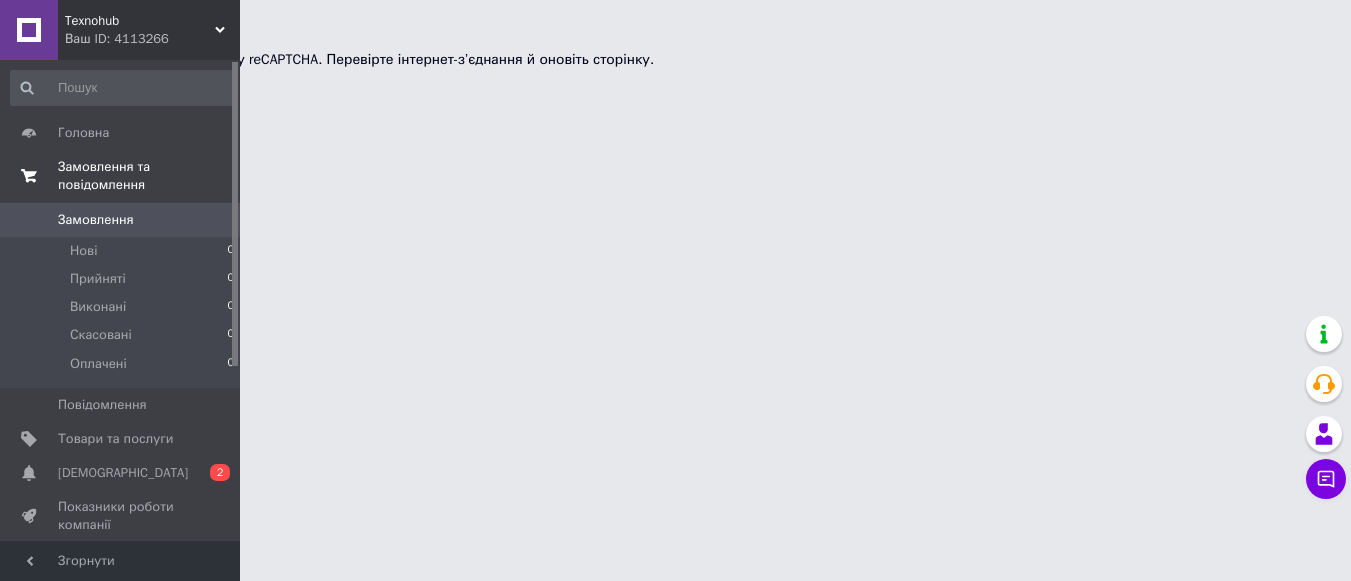 scroll, scrollTop: 0, scrollLeft: 0, axis: both 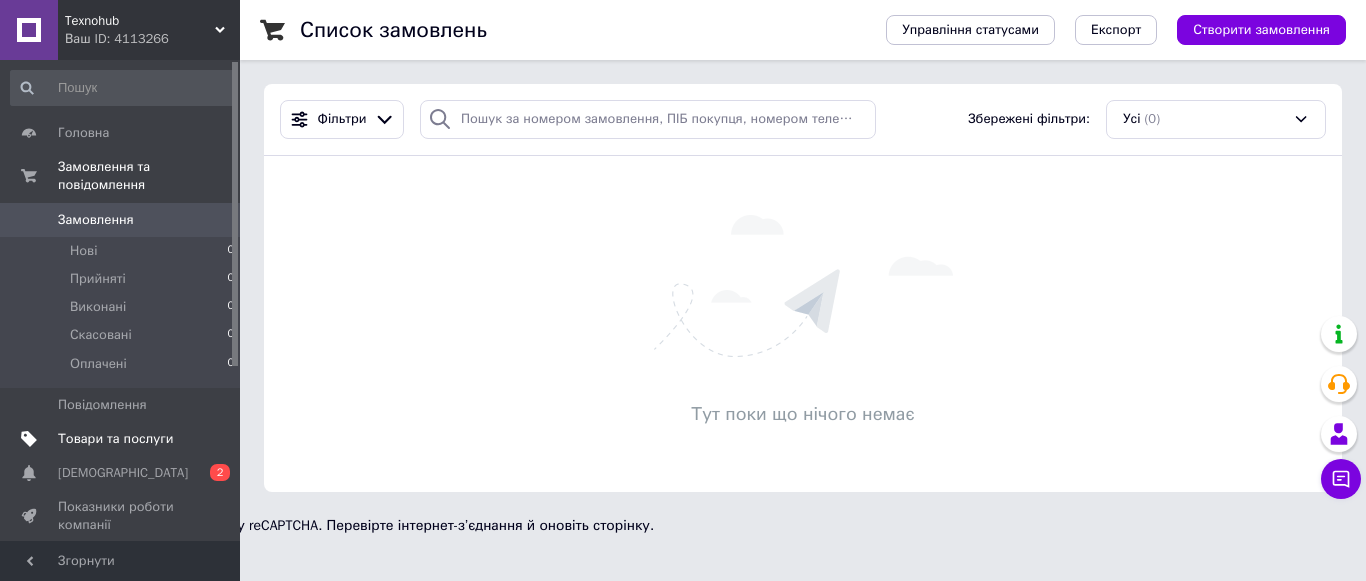 click on "Товари та послуги" at bounding box center [115, 439] 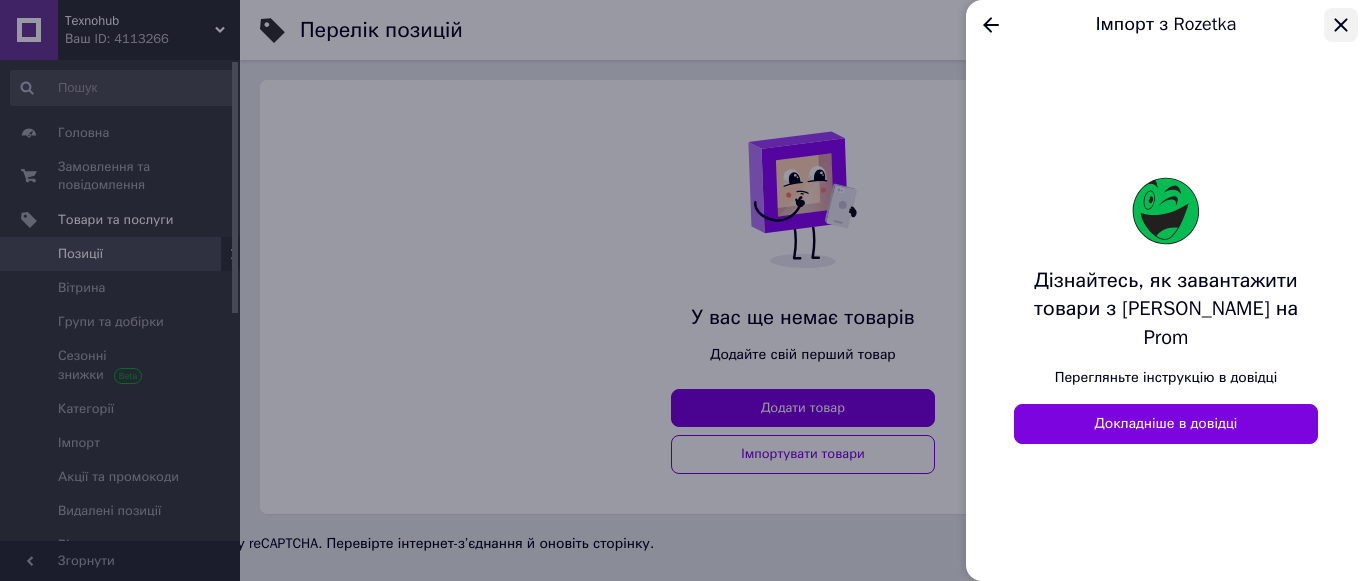 click 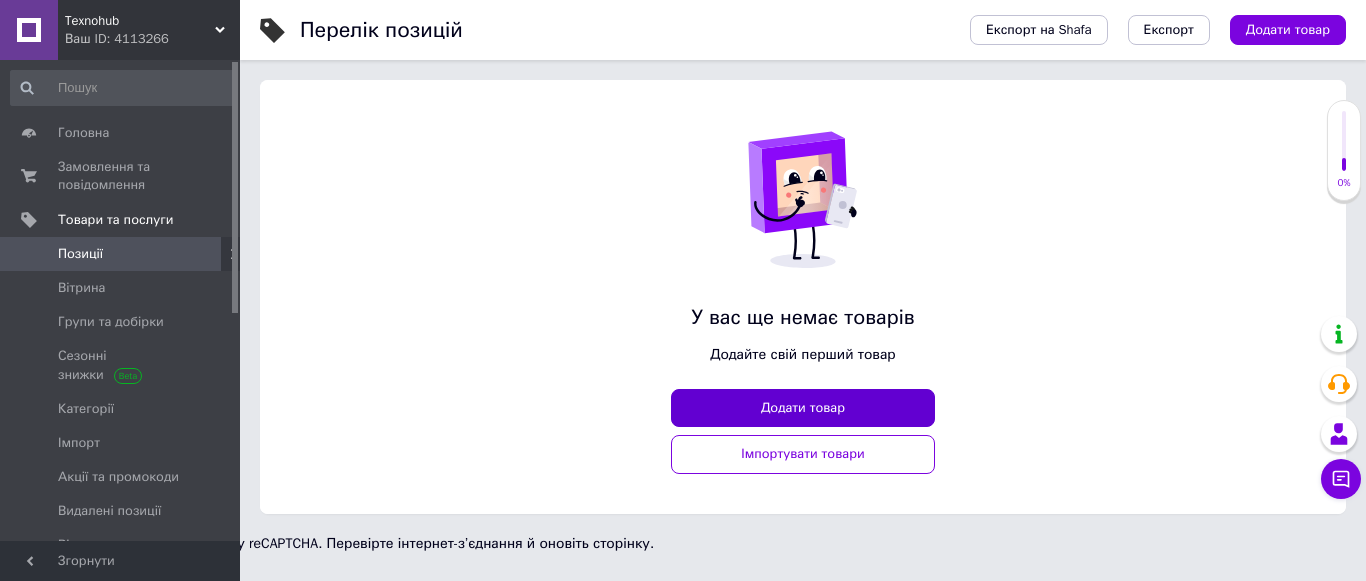 click on "Додати товар" at bounding box center (803, 408) 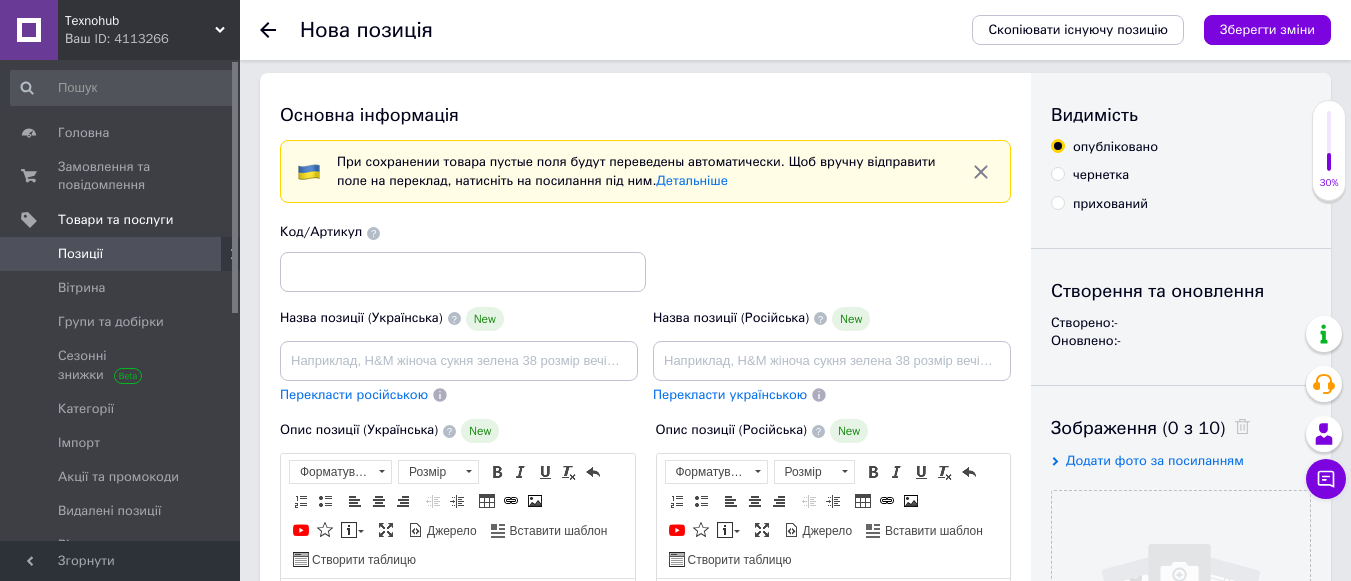 scroll, scrollTop: 0, scrollLeft: 0, axis: both 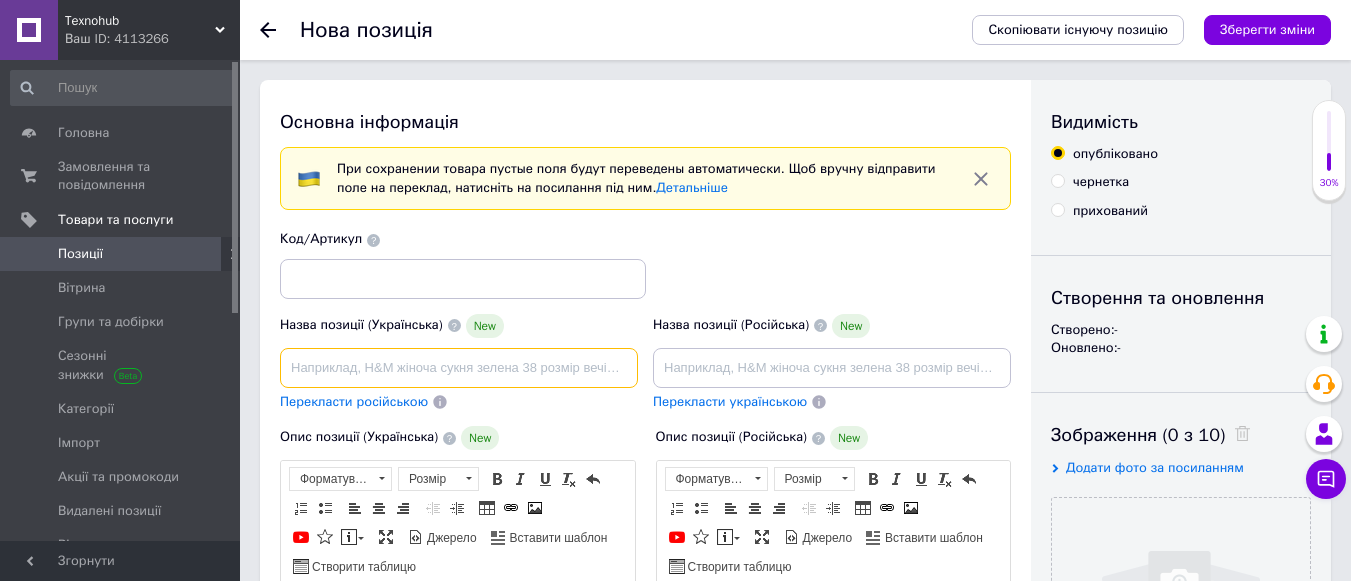 click at bounding box center (459, 368) 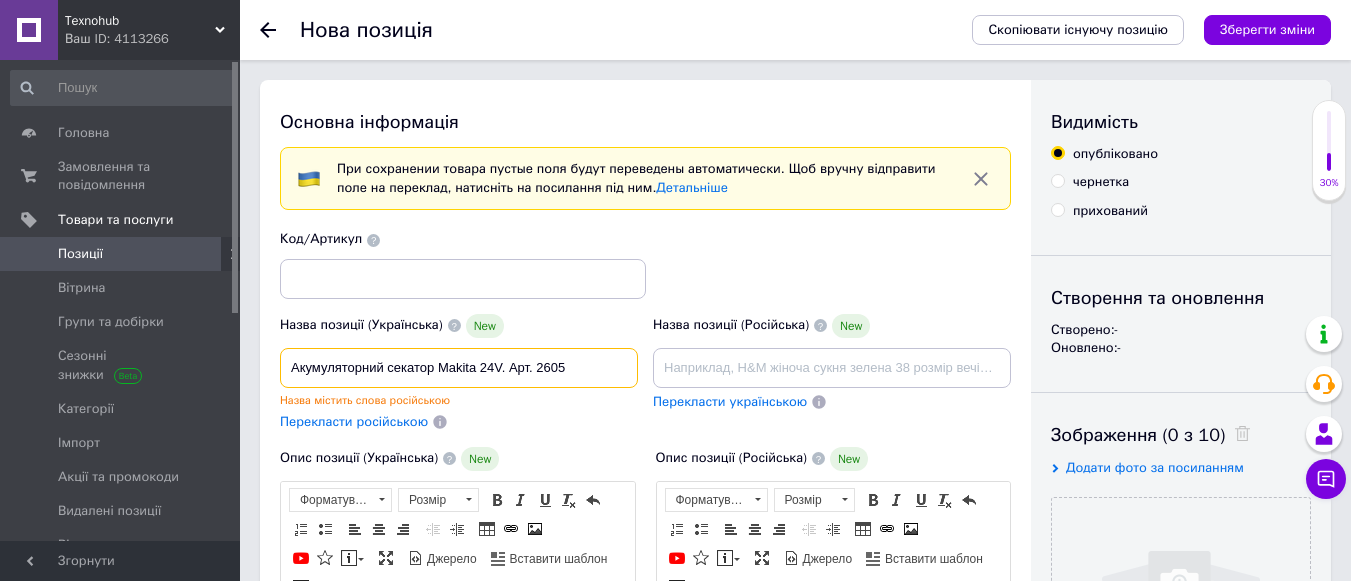 type on "Акумуляторний секатор Makita 24V. Арт. 2605" 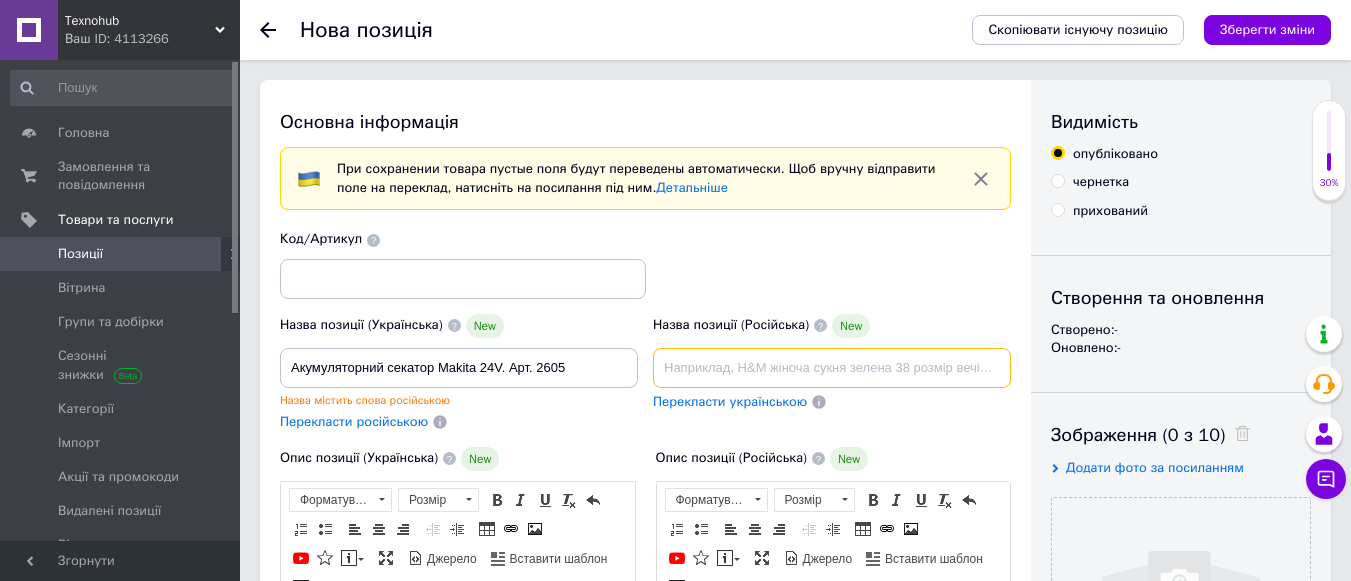 click at bounding box center [832, 368] 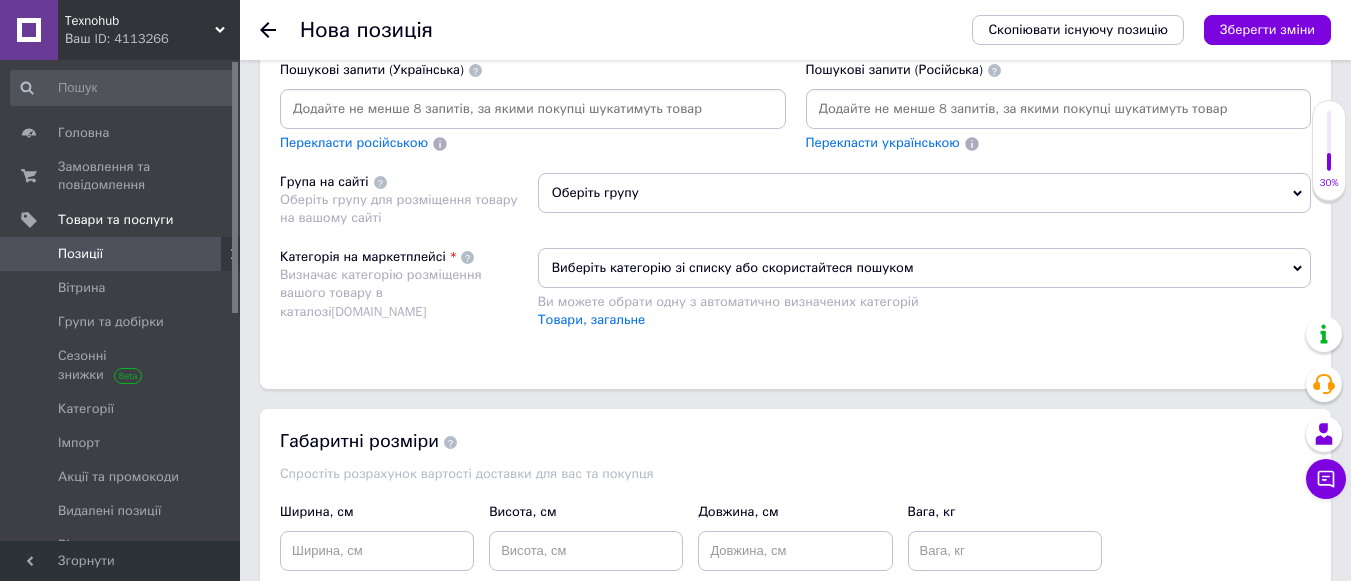 scroll, scrollTop: 1400, scrollLeft: 0, axis: vertical 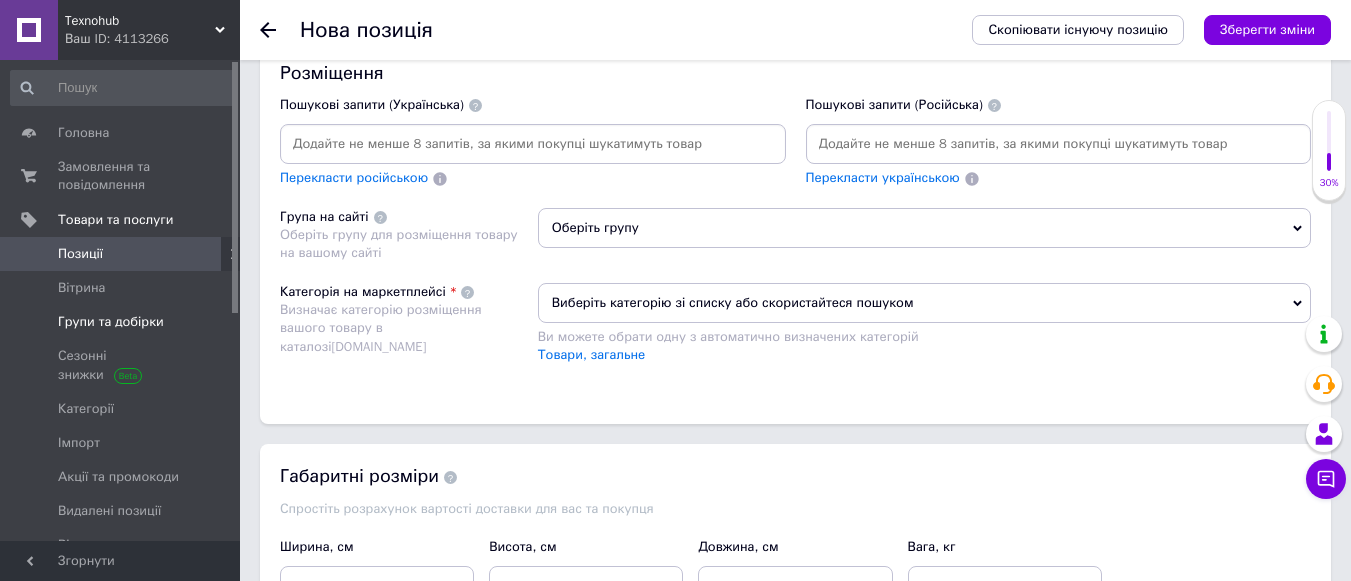 type on "Акумуляторний секатор Makita 24V. Арт. 2605" 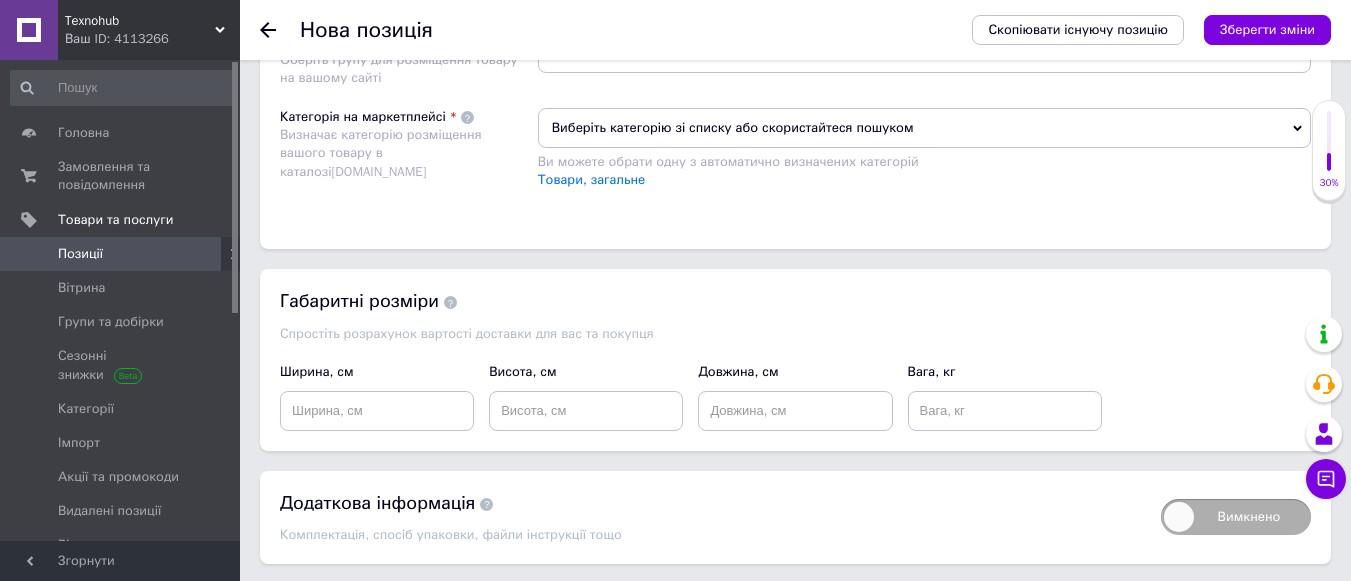 scroll, scrollTop: 1456, scrollLeft: 0, axis: vertical 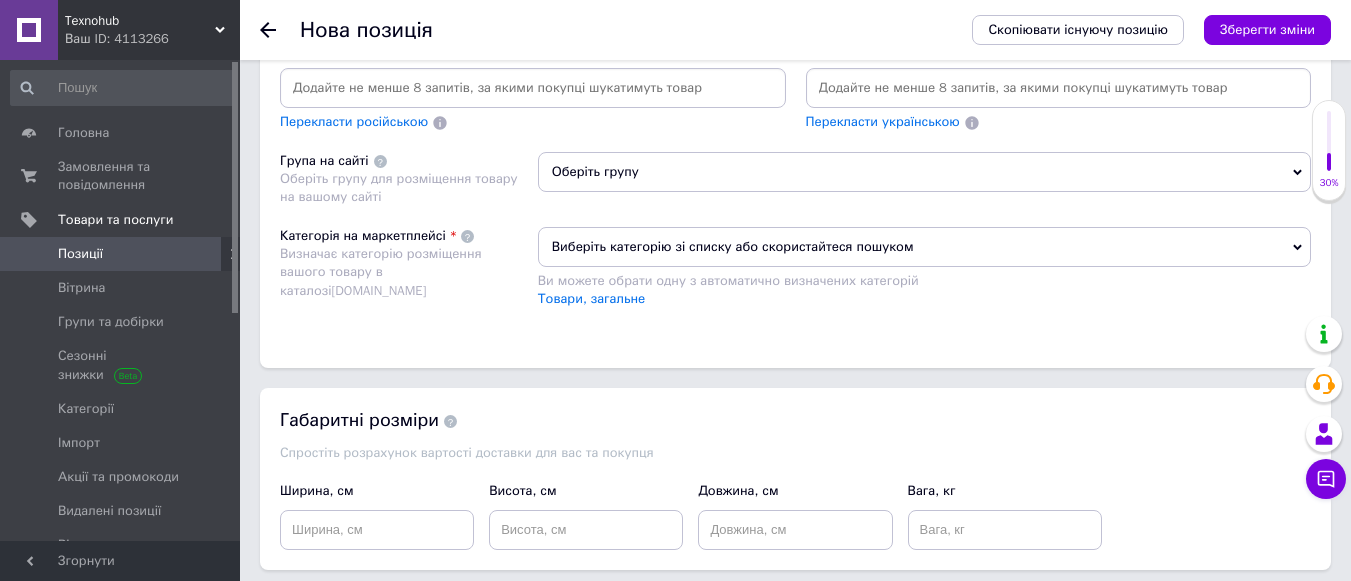 click on "Оберіть групу" at bounding box center (924, 172) 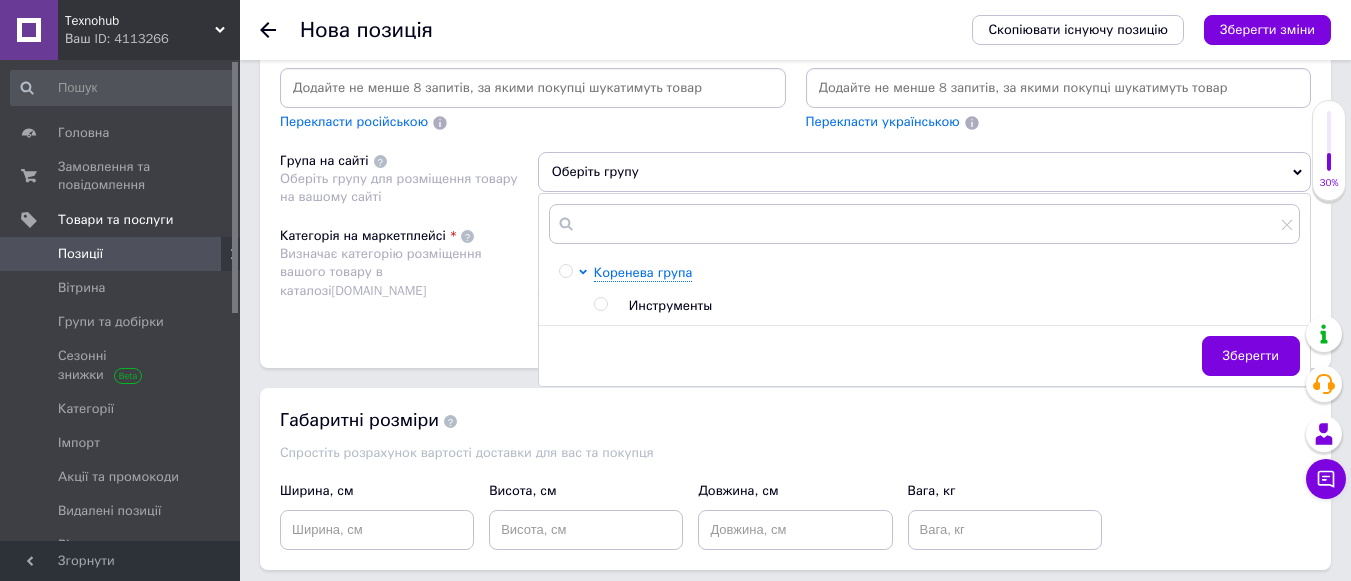 click on "Инструменты" at bounding box center (964, 306) 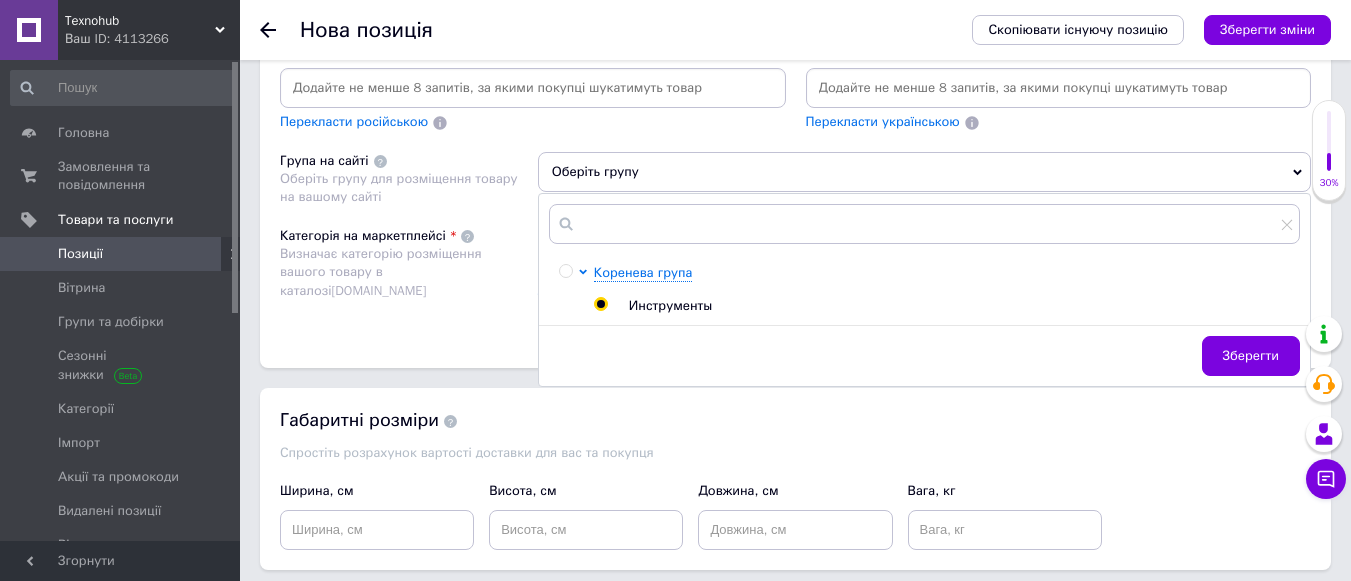 radio on "true" 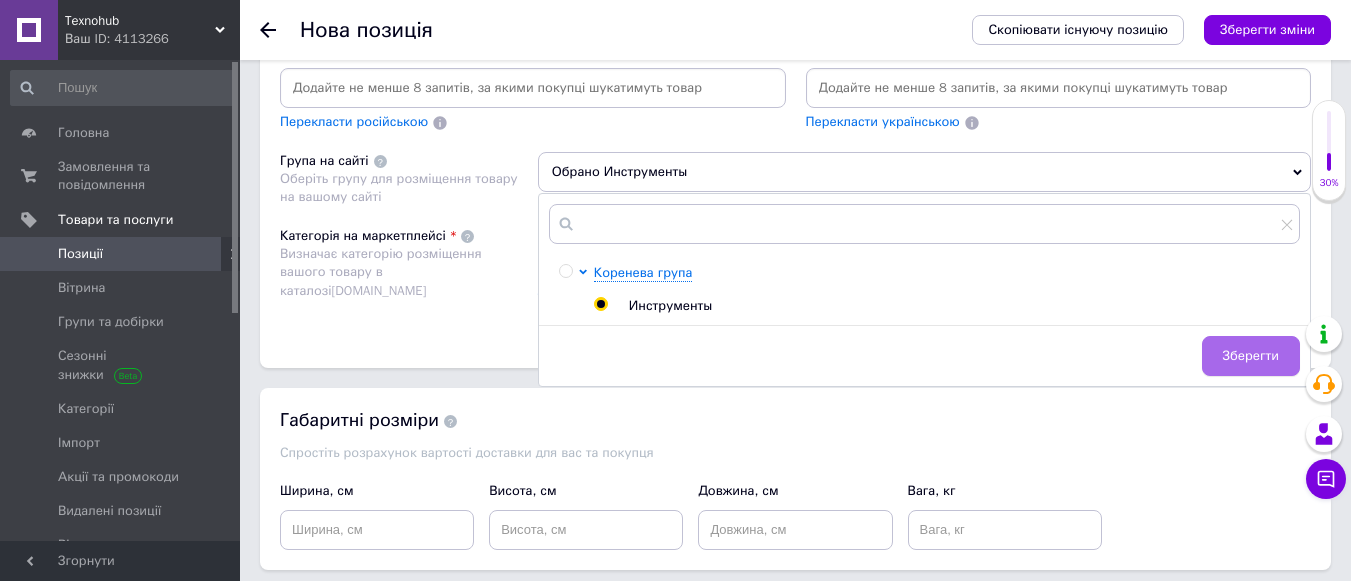 click on "Зберегти" at bounding box center (1251, 356) 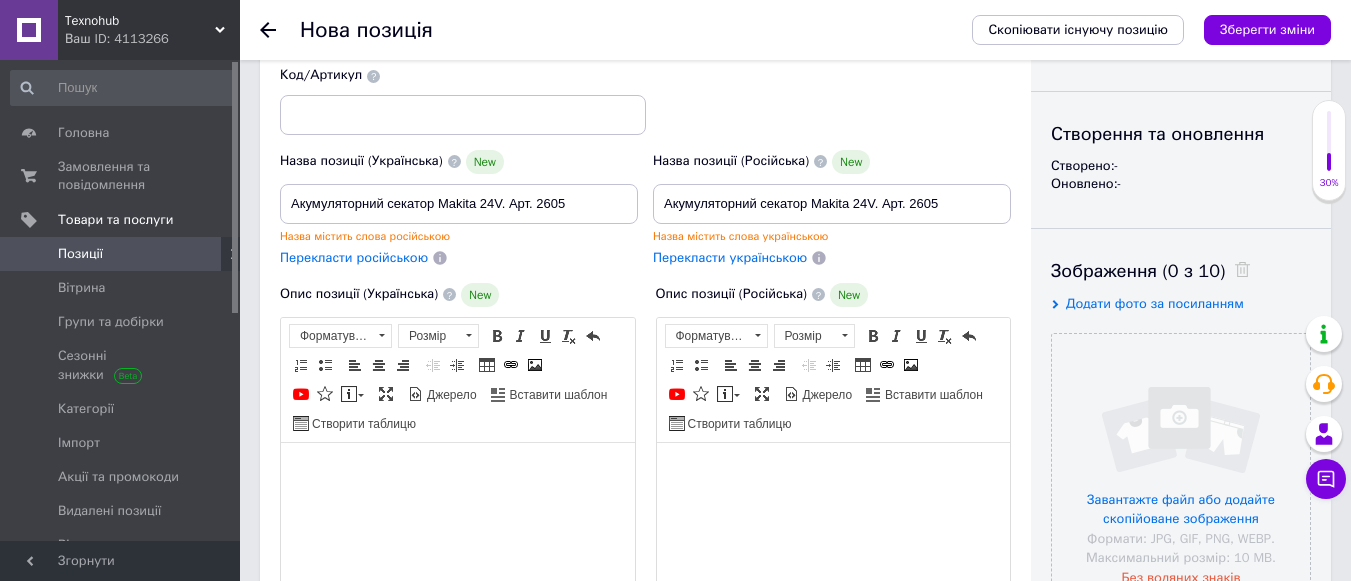 scroll, scrollTop: 156, scrollLeft: 0, axis: vertical 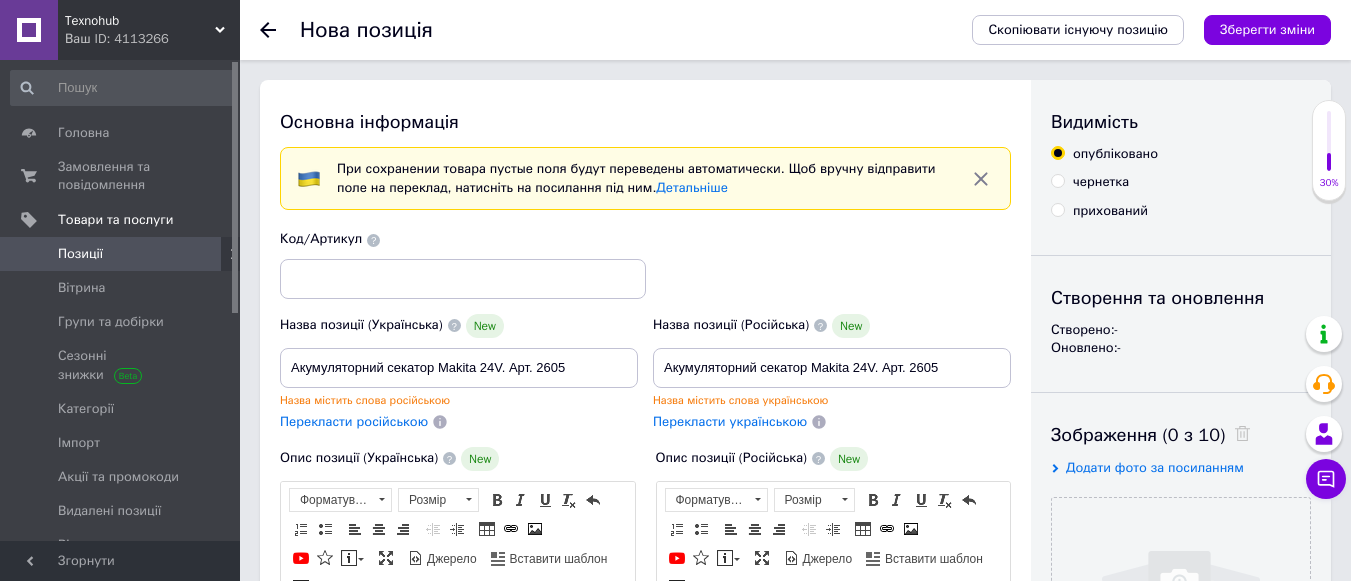 click on "Перекласти російською" at bounding box center (354, 421) 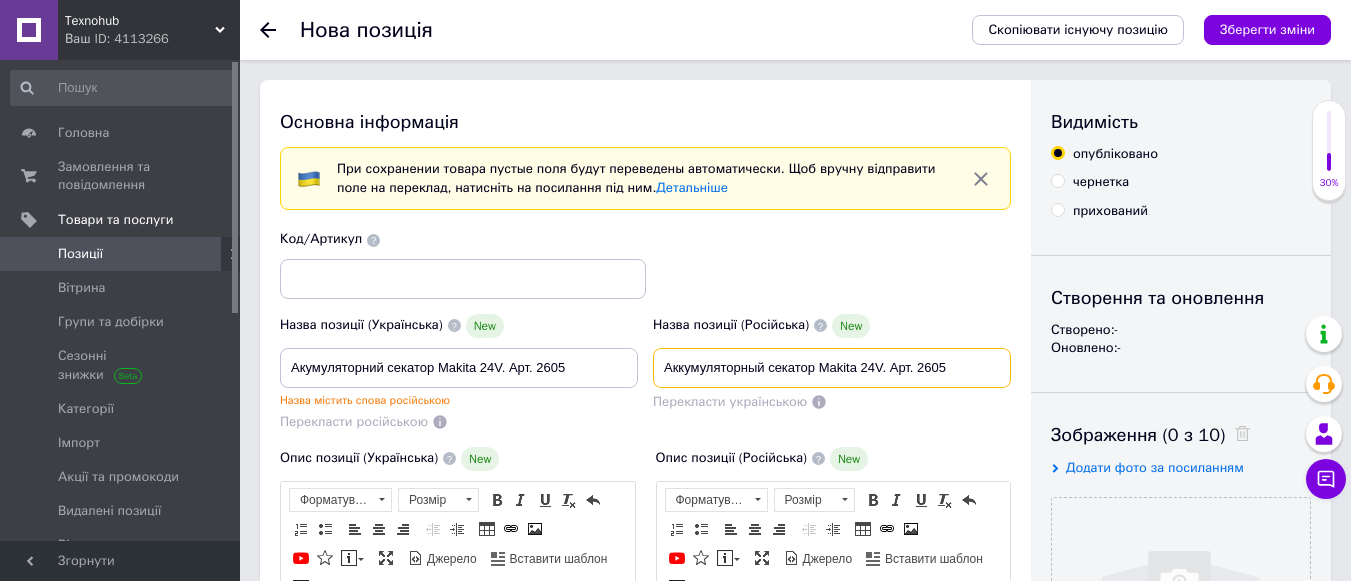 drag, startPoint x: 963, startPoint y: 359, endPoint x: 452, endPoint y: 341, distance: 511.31693 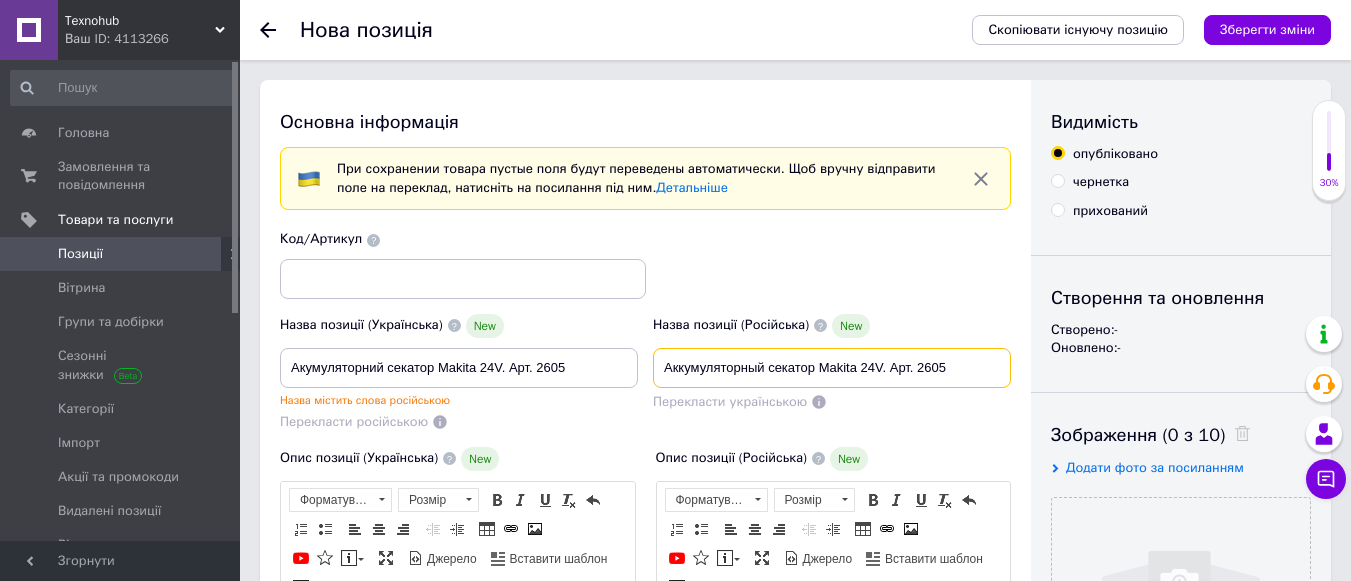 paste on "умуляторни" 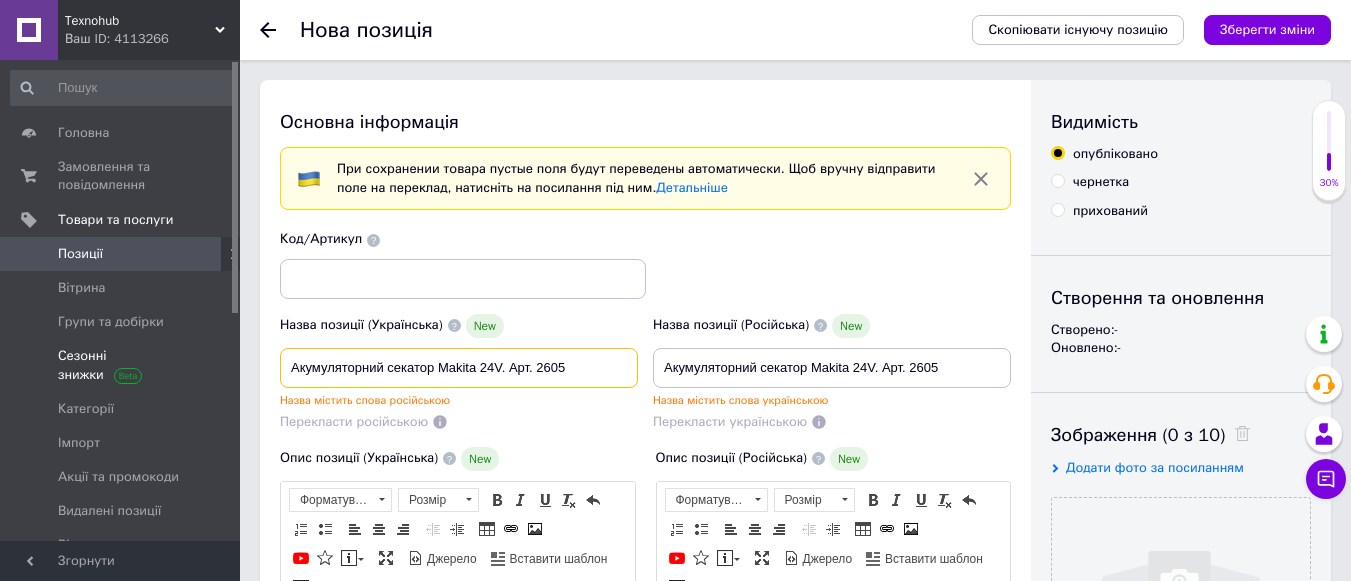 click on "Texnohub Ваш ID: 4113266 Кабінет покупця Перевірити стан системи Сторінка на порталі Довідка Вийти Головна Замовлення та повідомлення 0 0 Товари та послуги Позиції [PERSON_NAME] та добірки Сезонні знижки Категорії Імпорт Акції та промокоди Видалені позиції Відновлення позицій Характеристики Сповіщення 0 2 Показники роботи компанії Відгуки Клієнти Каталог ProSale Аналітика Гаманець компанії [PERSON_NAME] Тарифи та рахунки Prom мікс 1 000 Згорнути
Нова позиція Скопіювати існуючу позицію Зберегти зміни Основна інформація Детальніше New New New     $" at bounding box center (675, 1109) 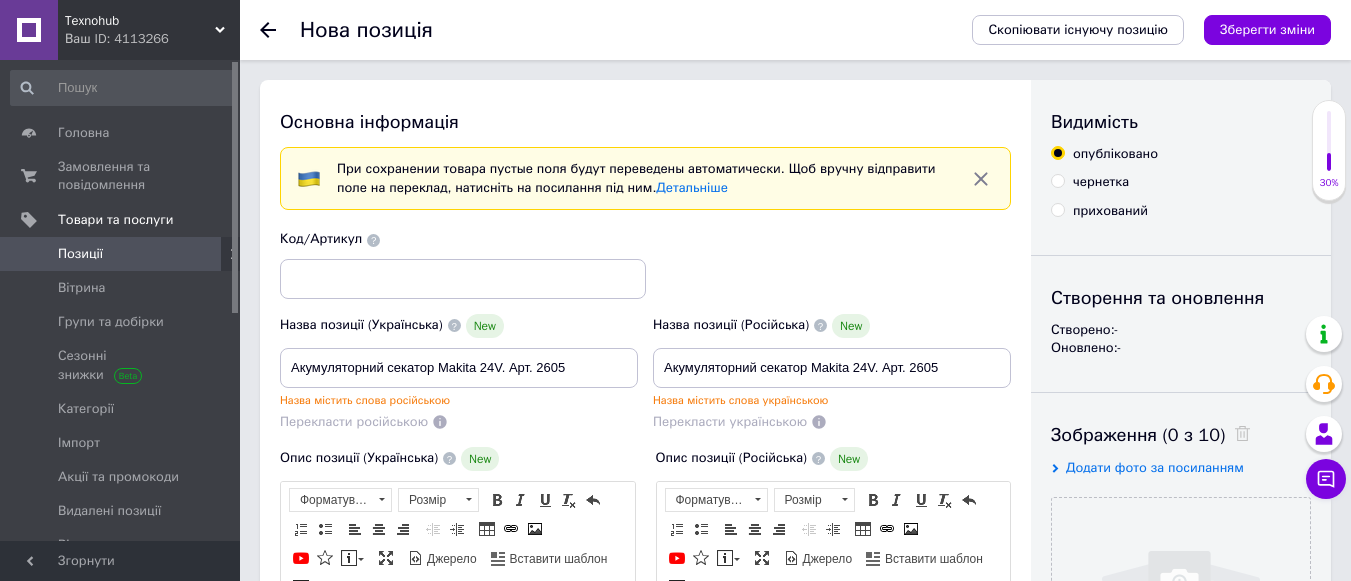 click on "Перекласти російською" at bounding box center [459, 422] 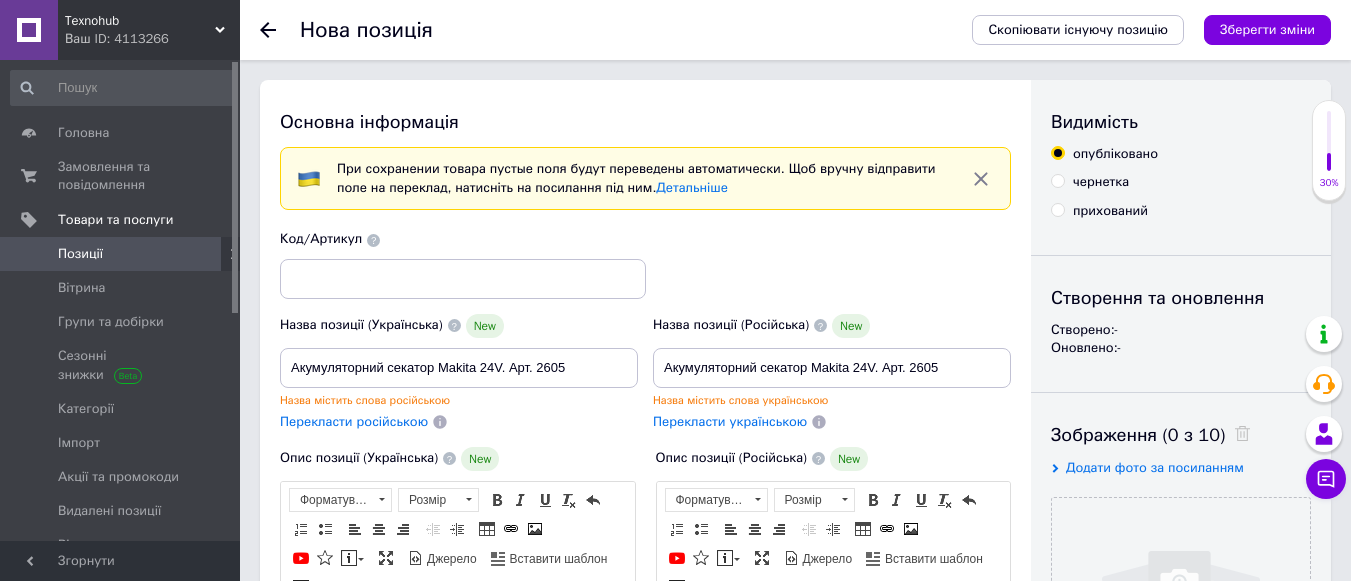 click on "Перекласти російською" at bounding box center (354, 421) 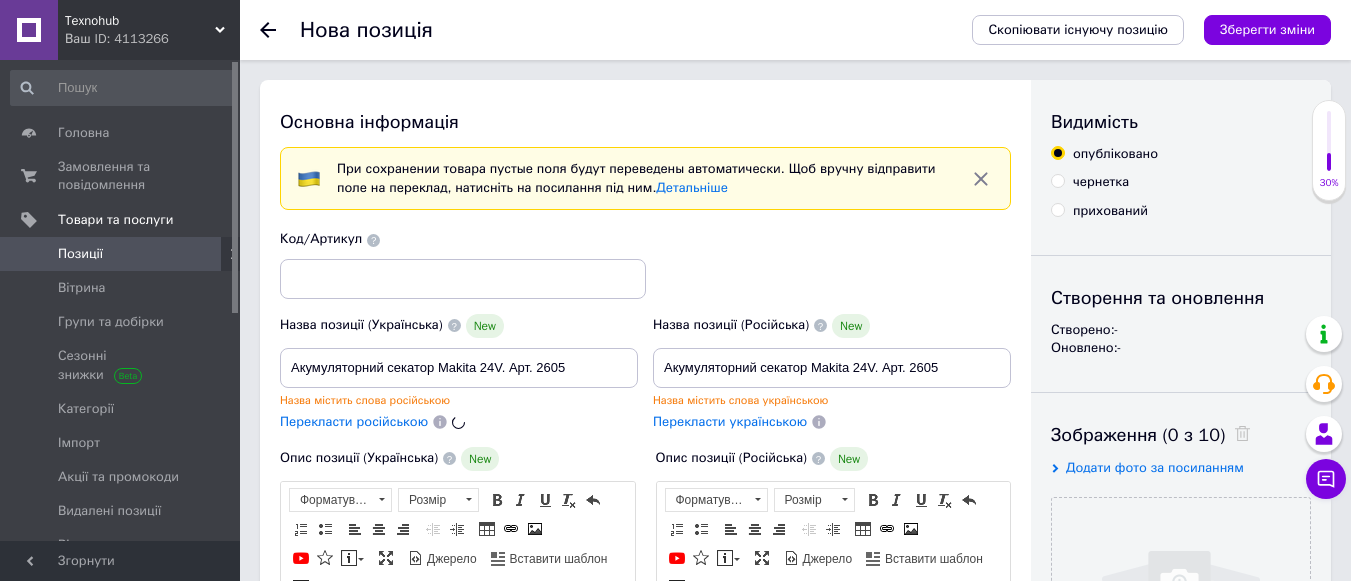 type on "Аккумуляторный секатор Makita 24V. Арт. 2605" 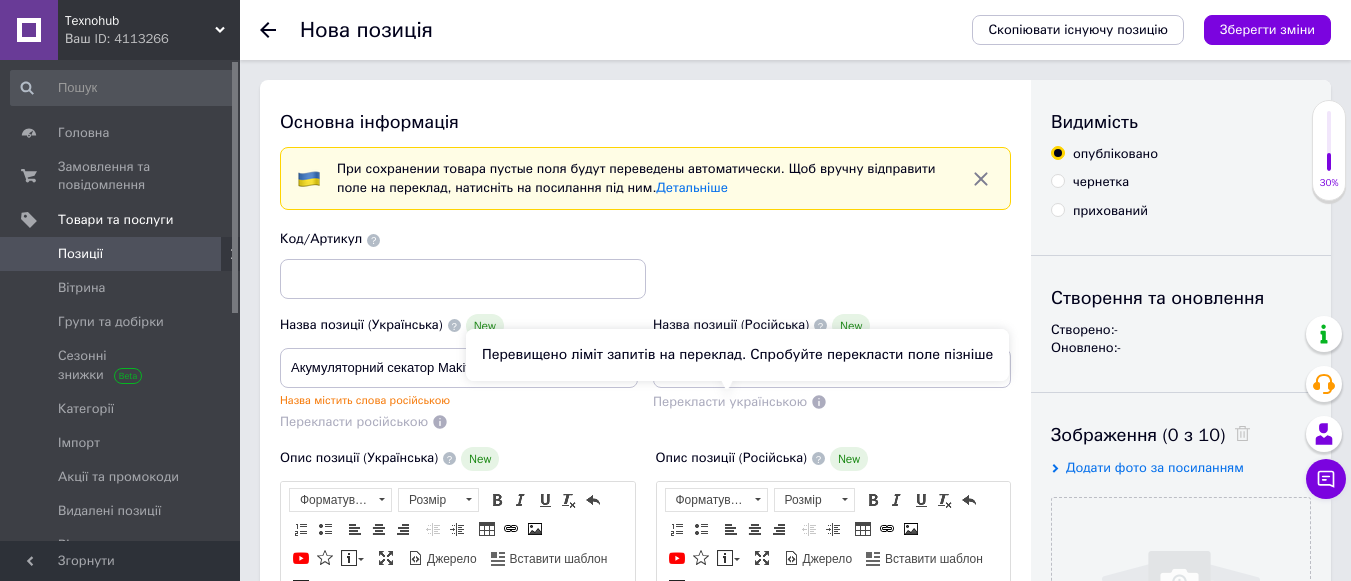 click on "Перекласти українською" at bounding box center (730, 401) 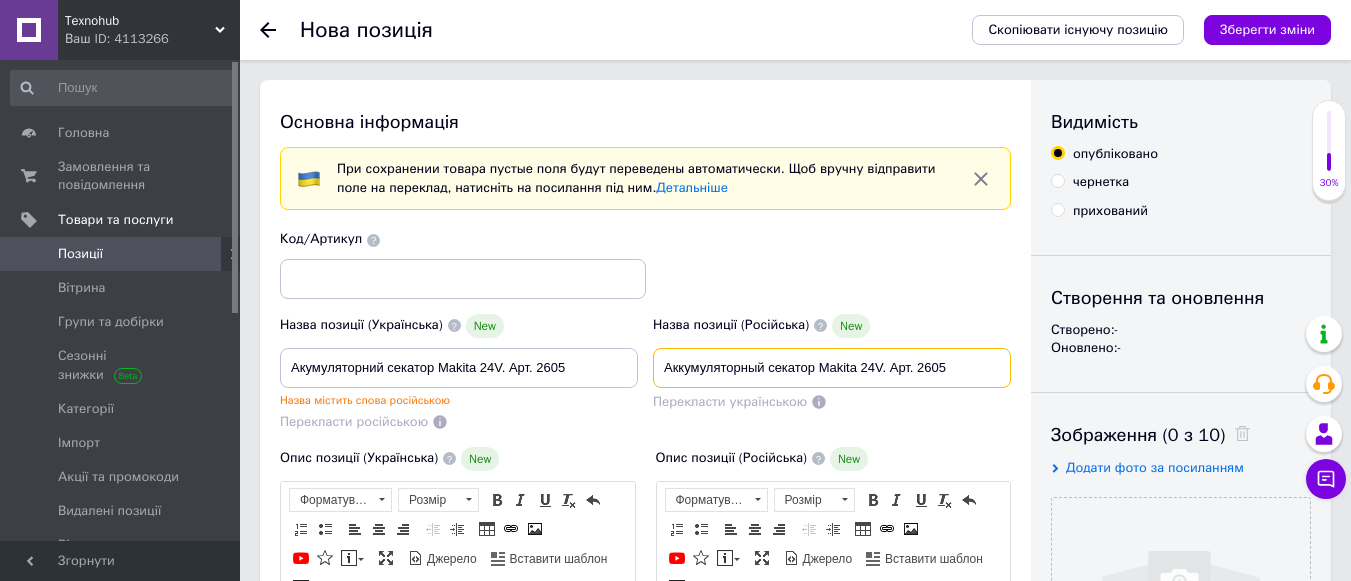 drag, startPoint x: 992, startPoint y: 360, endPoint x: 333, endPoint y: 360, distance: 659 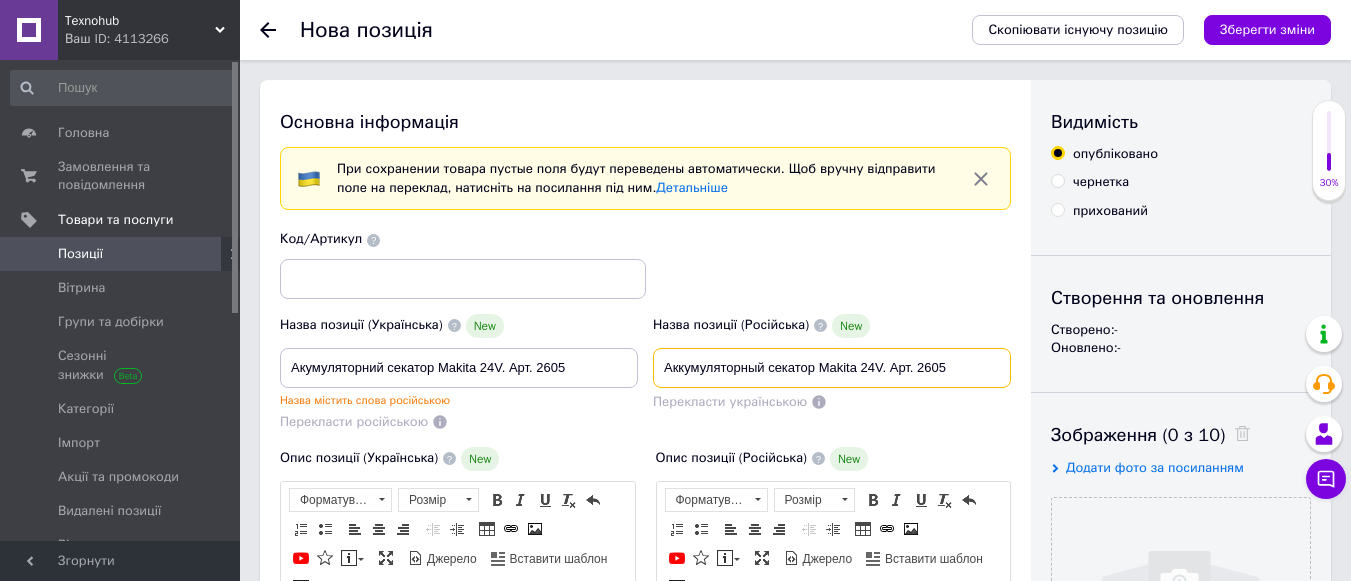 click on "Аккумуляторный секатор Makita 24V. Арт. 2605" at bounding box center (832, 368) 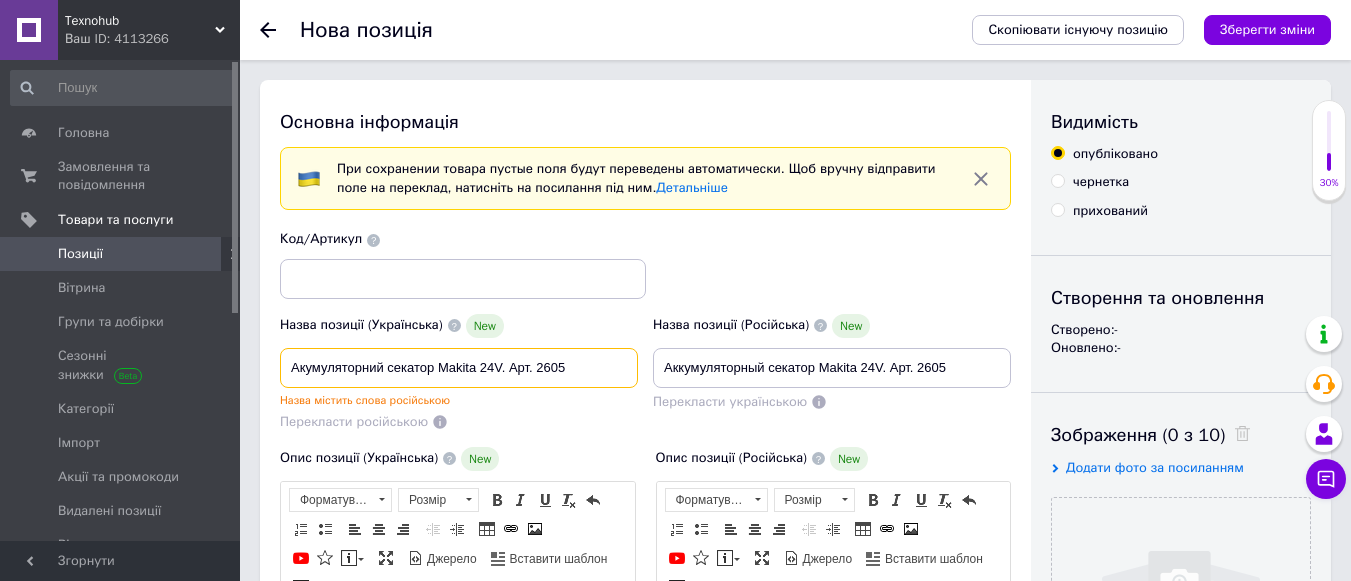 click on "Акумуляторний секатор Makita 24V. Арт. 2605" at bounding box center (459, 368) 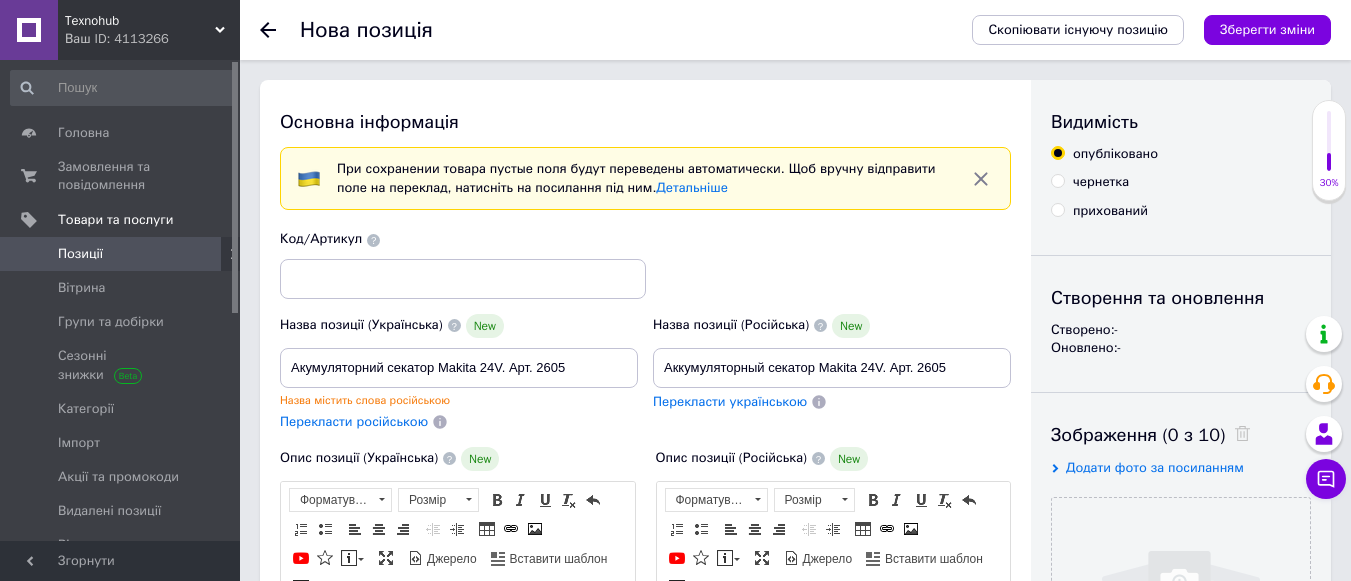 click on "Перекласти російською" at bounding box center (459, 422) 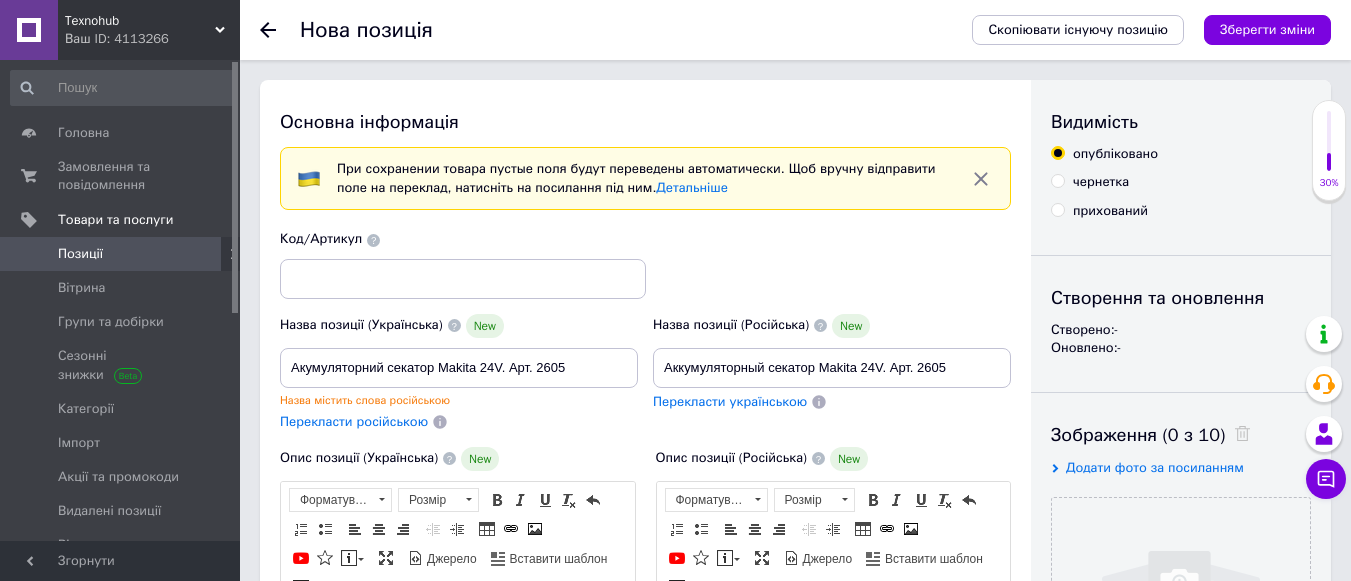 click on "Перекласти російською" at bounding box center (354, 421) 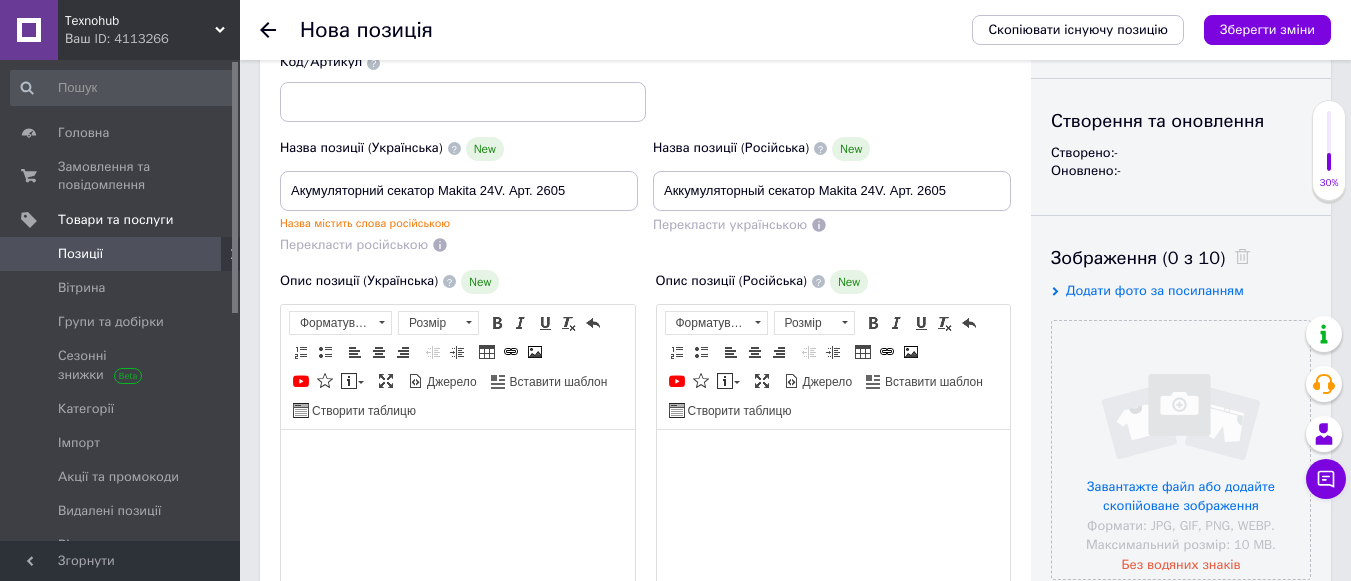 scroll, scrollTop: 181, scrollLeft: 0, axis: vertical 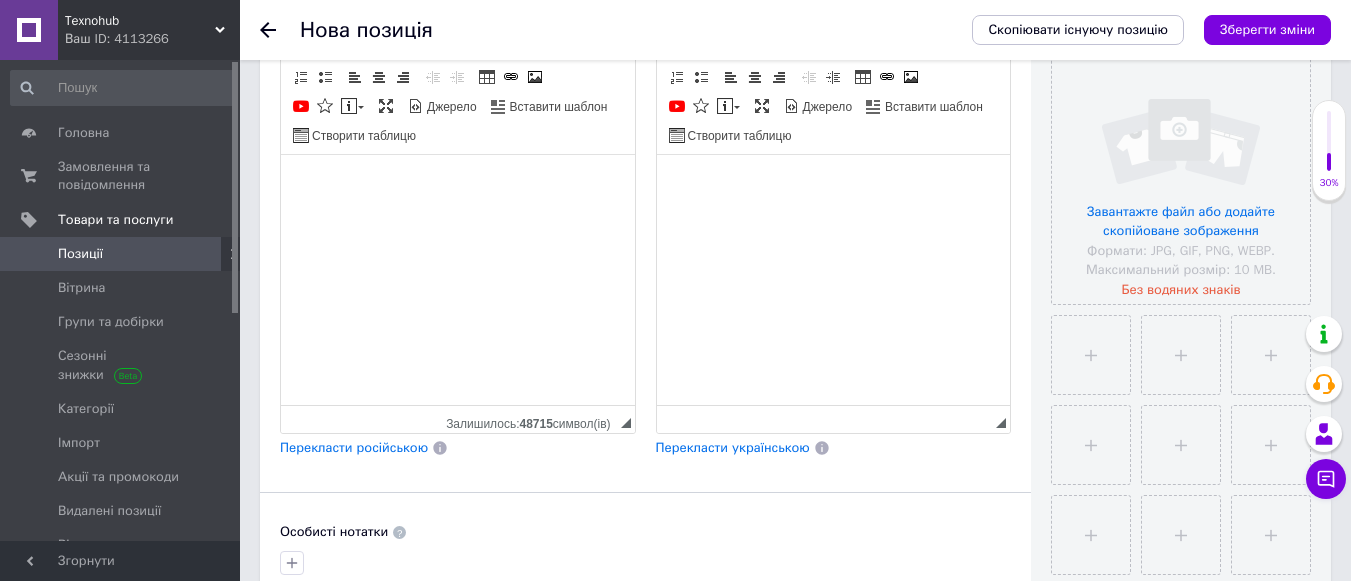 click on "Перекласти українською" at bounding box center [733, 447] 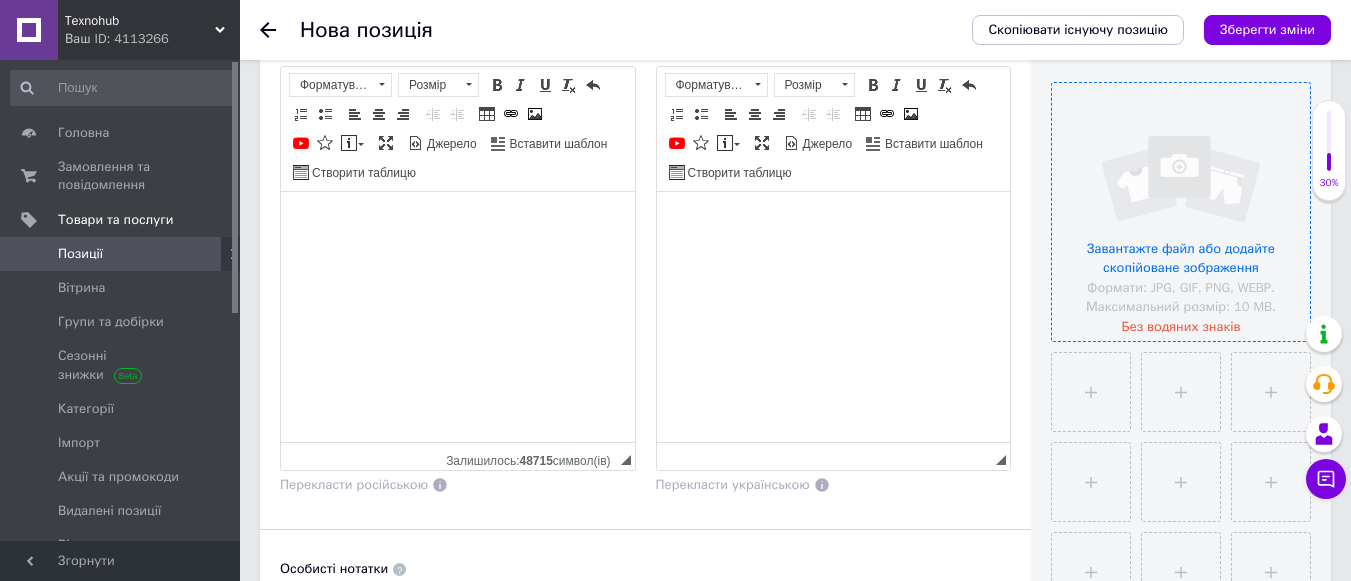 scroll, scrollTop: 423, scrollLeft: 0, axis: vertical 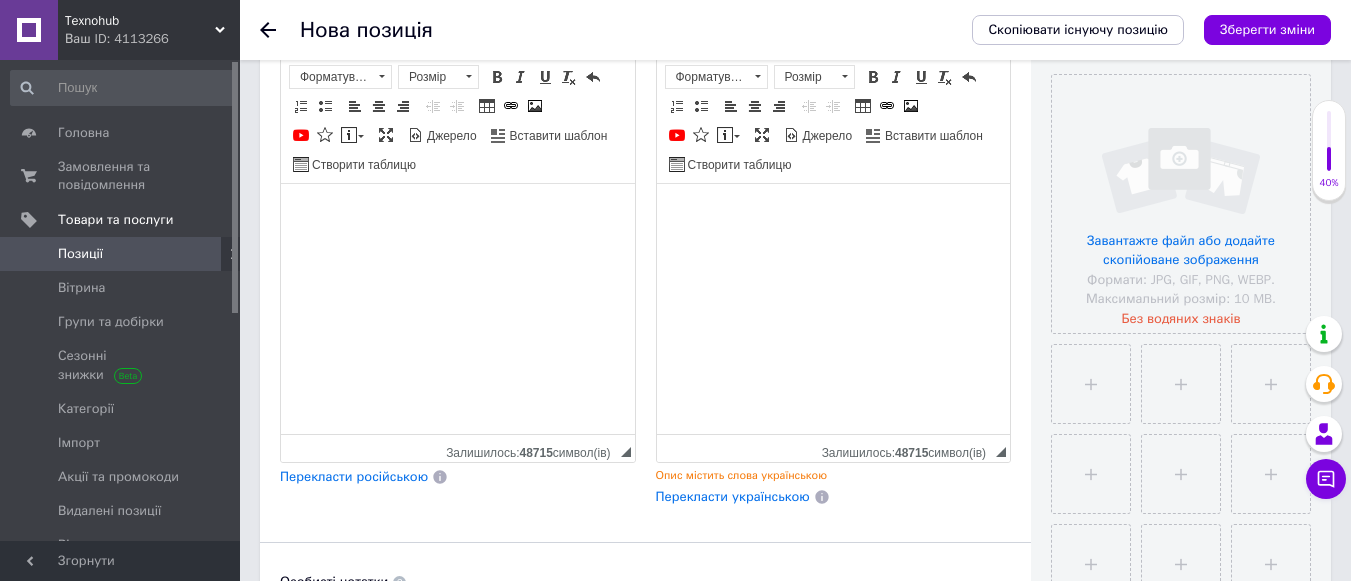 click on "Перекласти українською" at bounding box center [733, 496] 